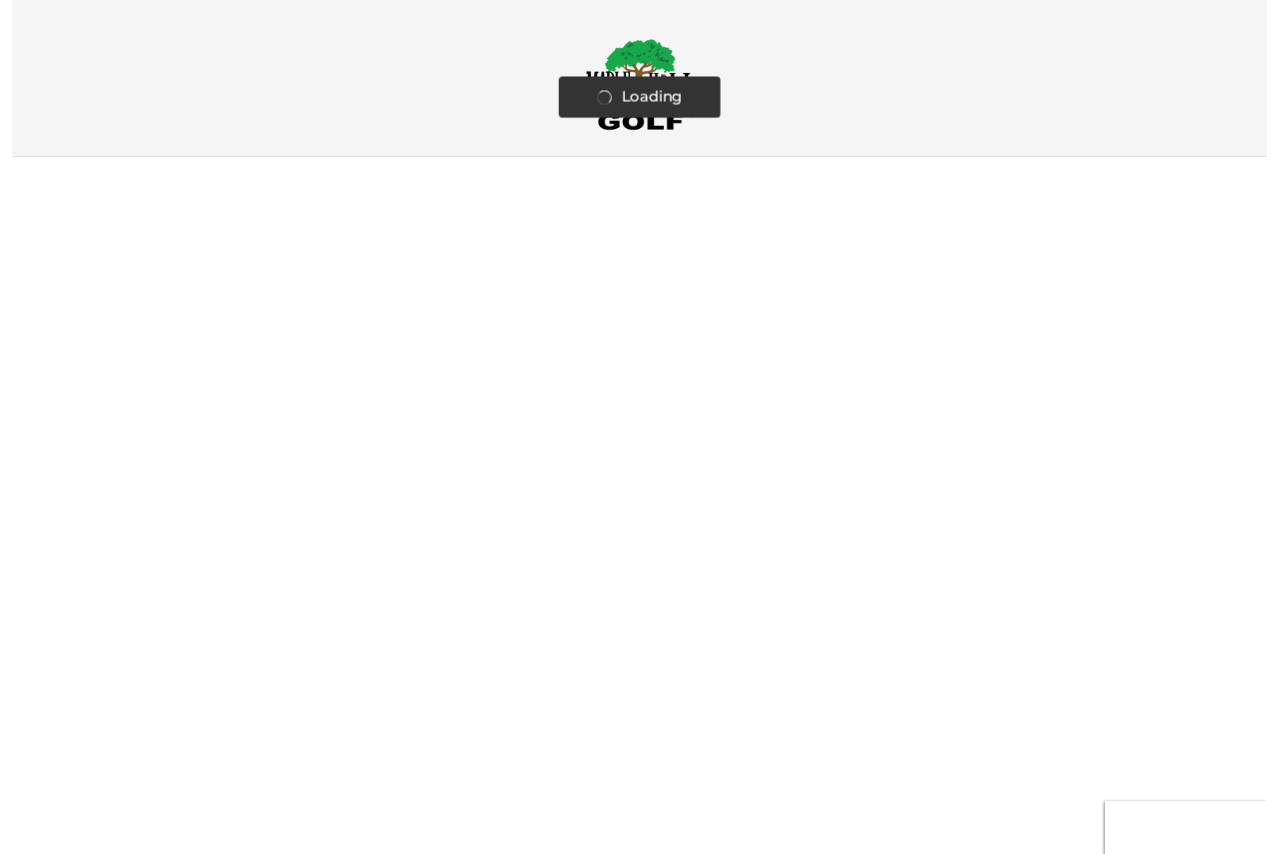 scroll, scrollTop: 0, scrollLeft: 0, axis: both 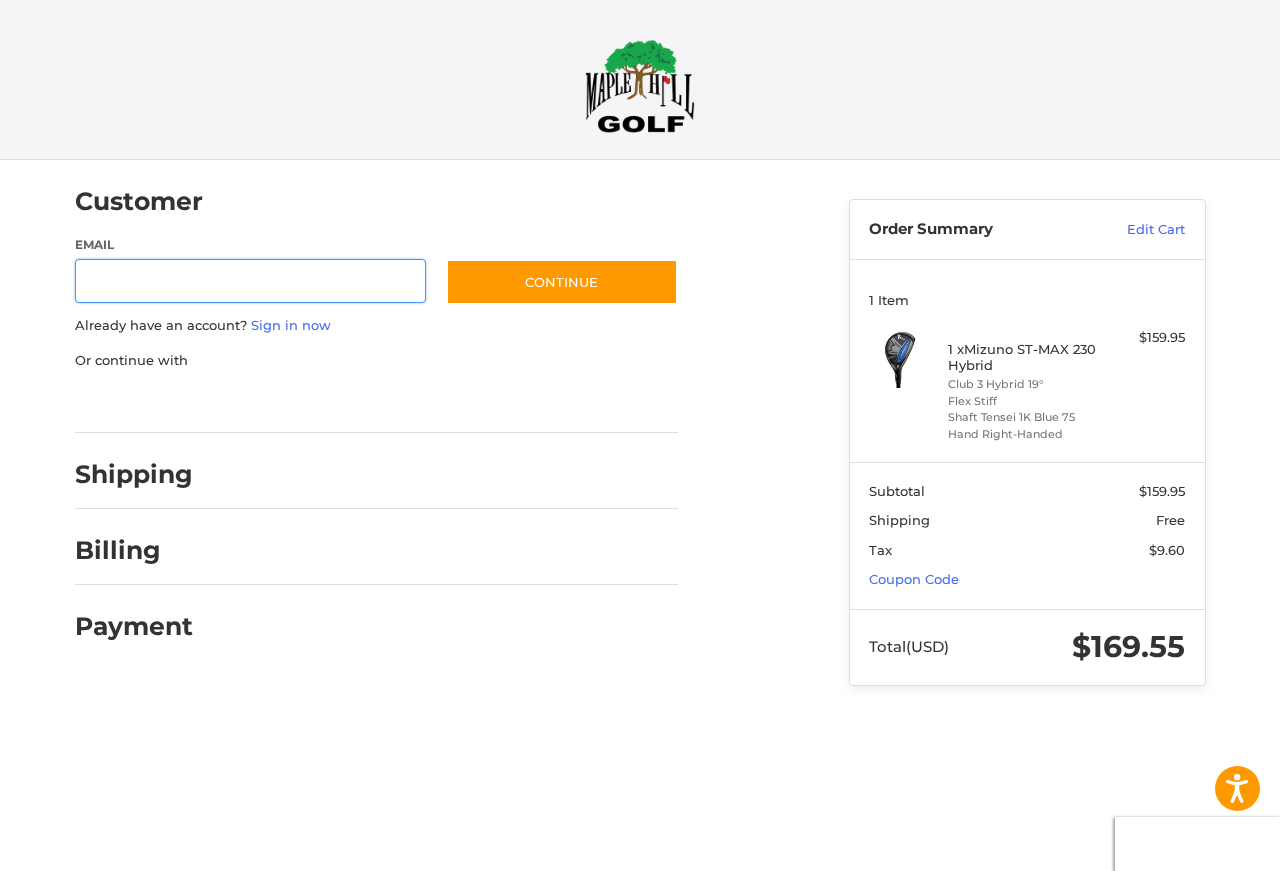 click on "Email" at bounding box center [251, 281] 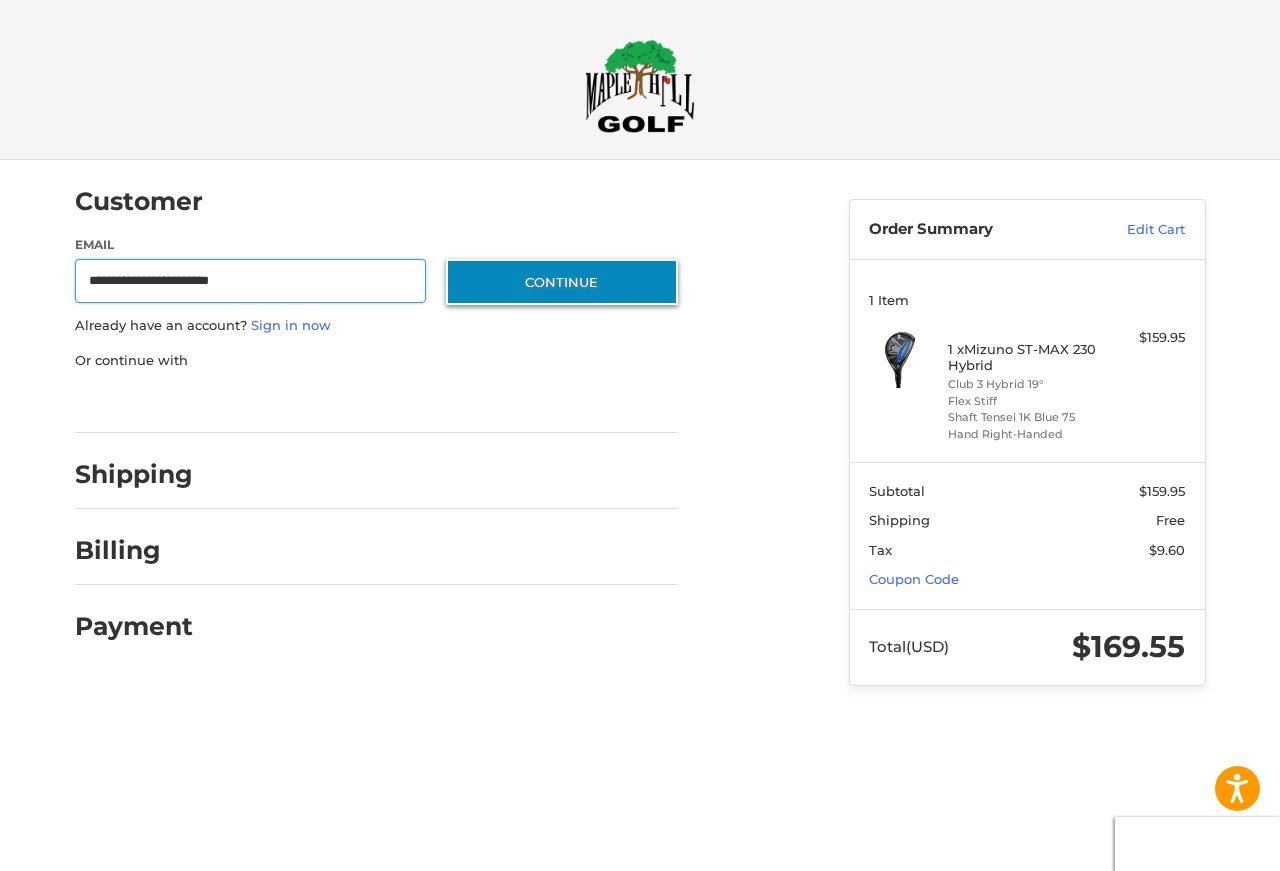 type on "**********" 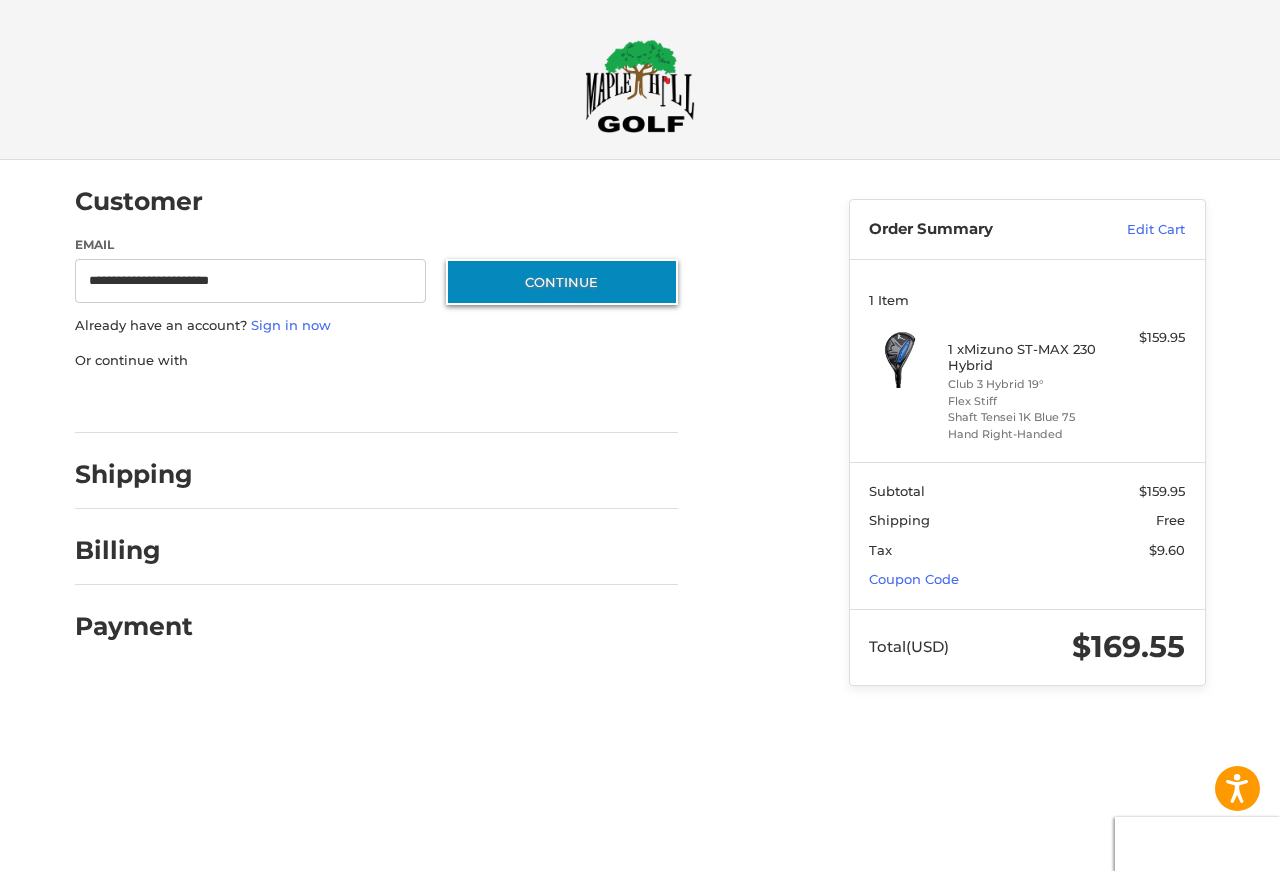 click on "Continue" at bounding box center (562, 282) 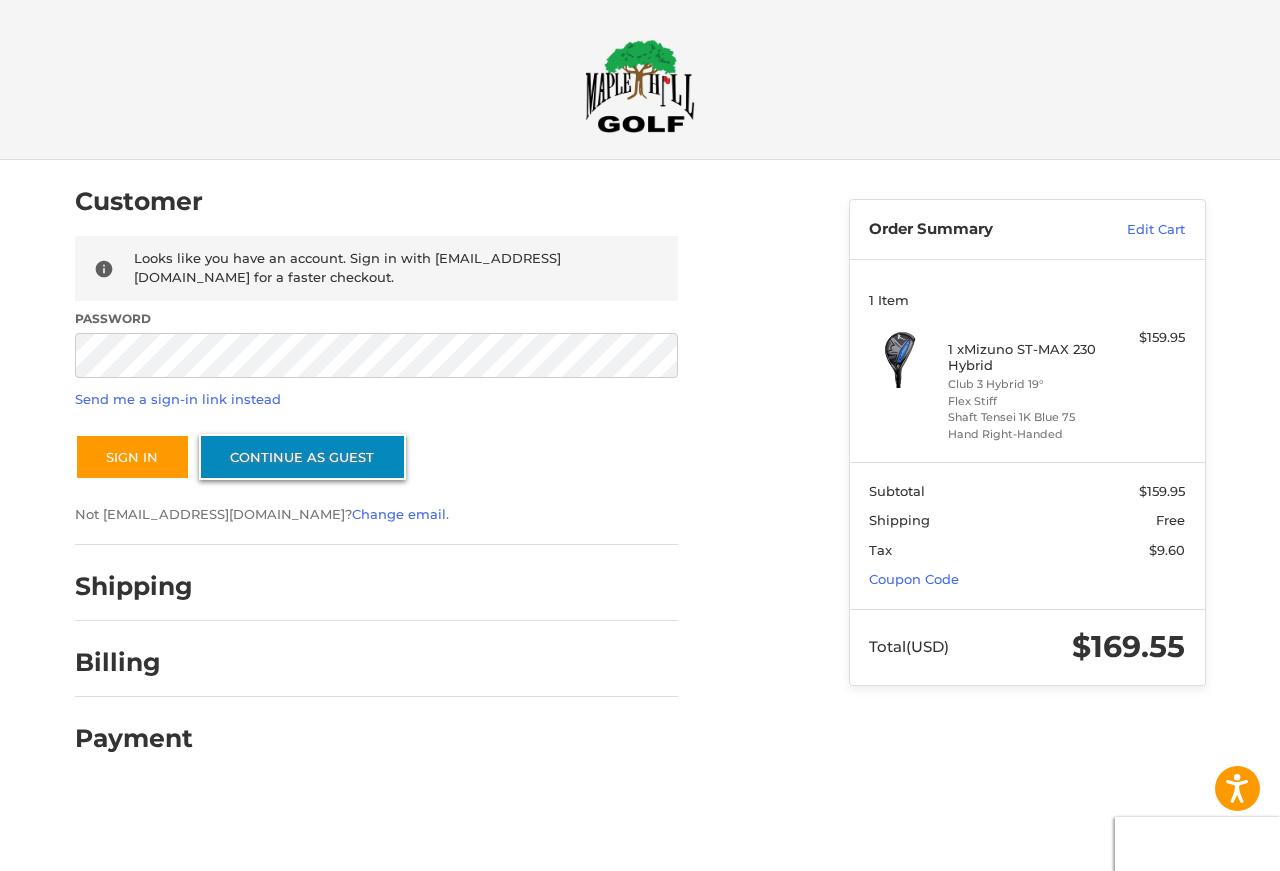 click on "Continue as guest" at bounding box center [302, 457] 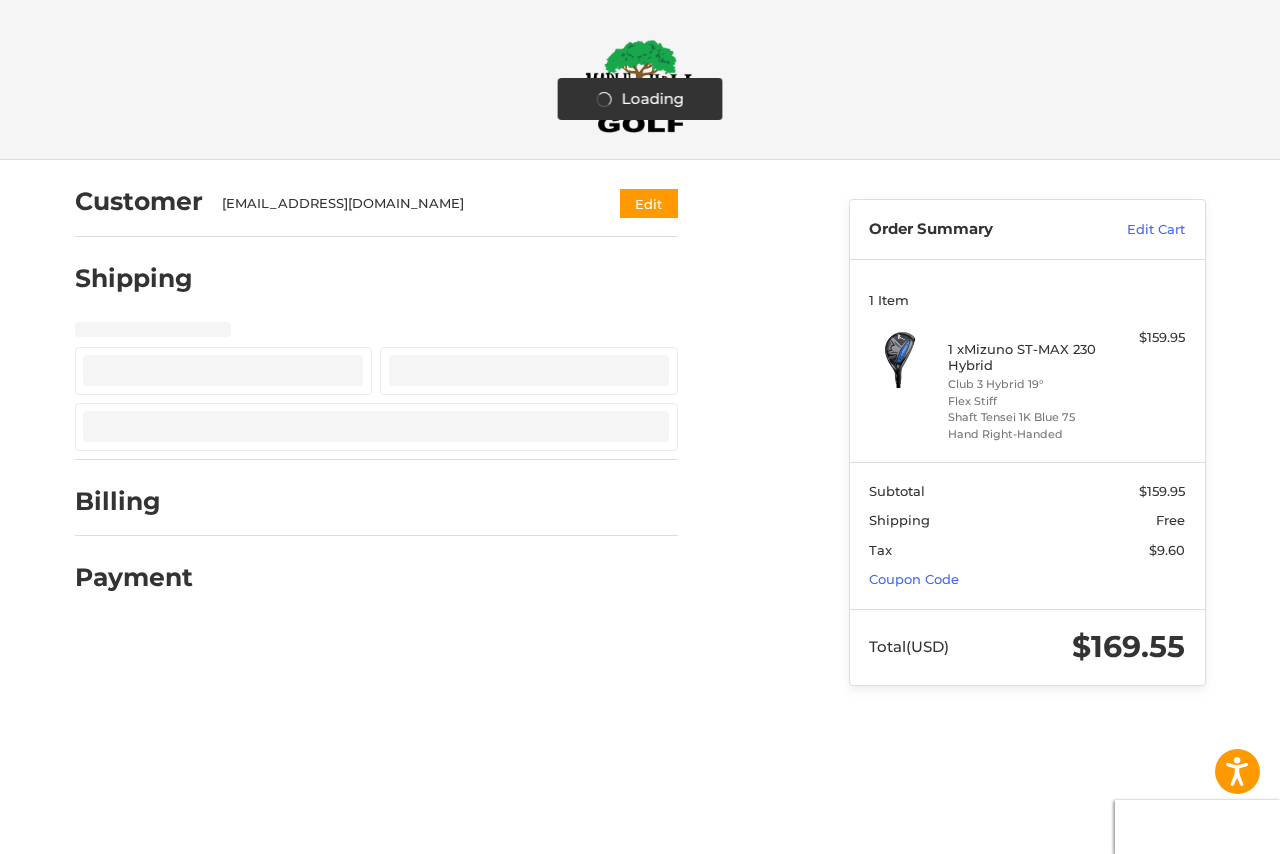 select on "**" 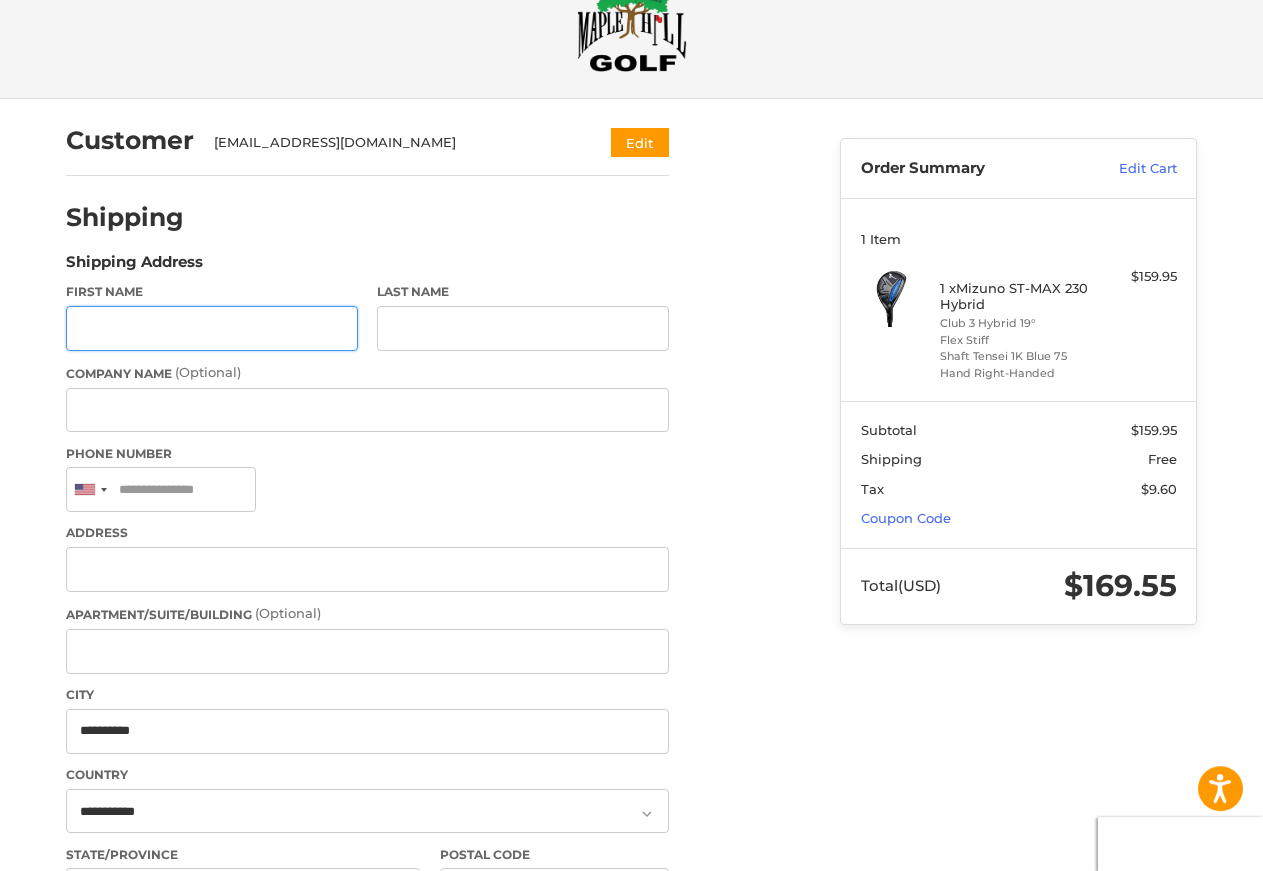 scroll, scrollTop: 62, scrollLeft: 0, axis: vertical 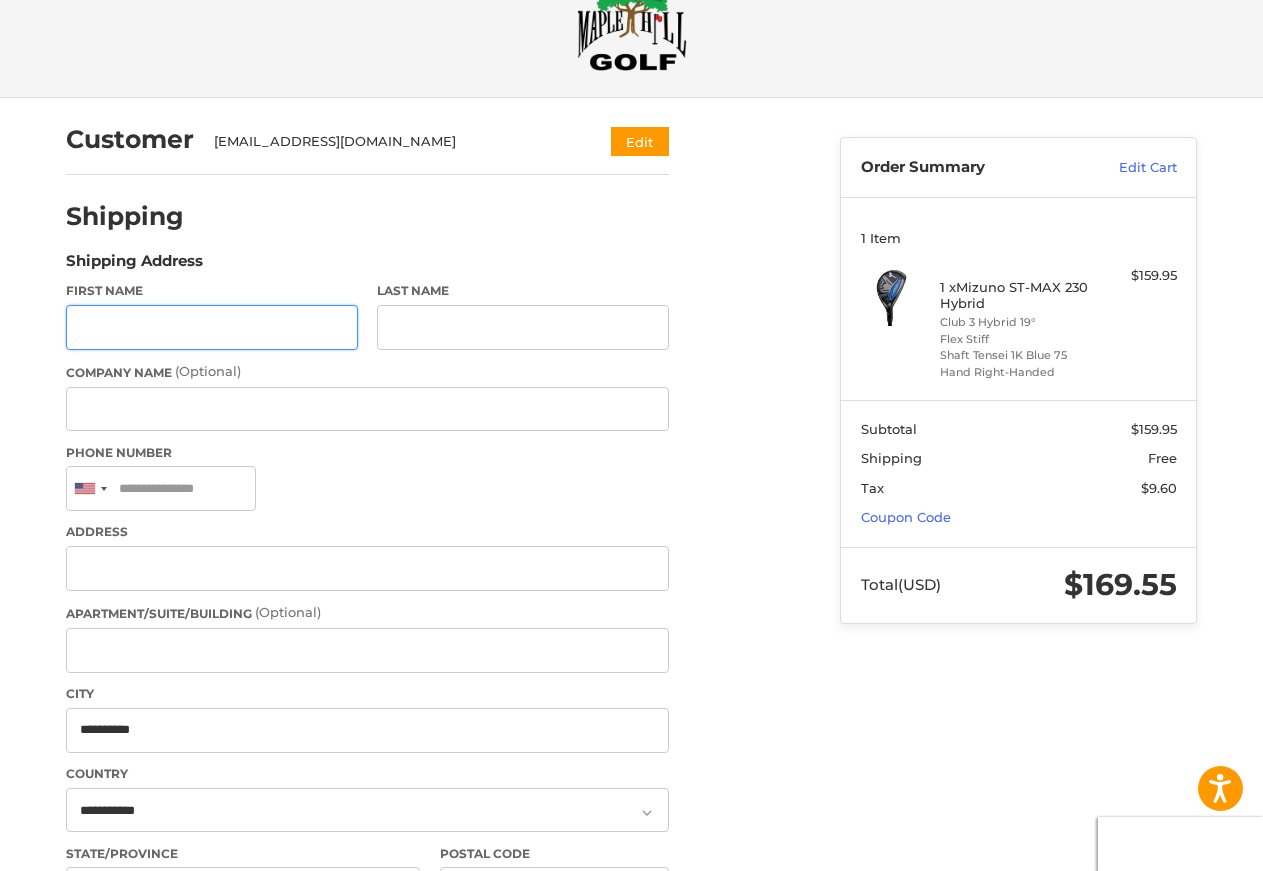 click on "First Name" at bounding box center (212, 327) 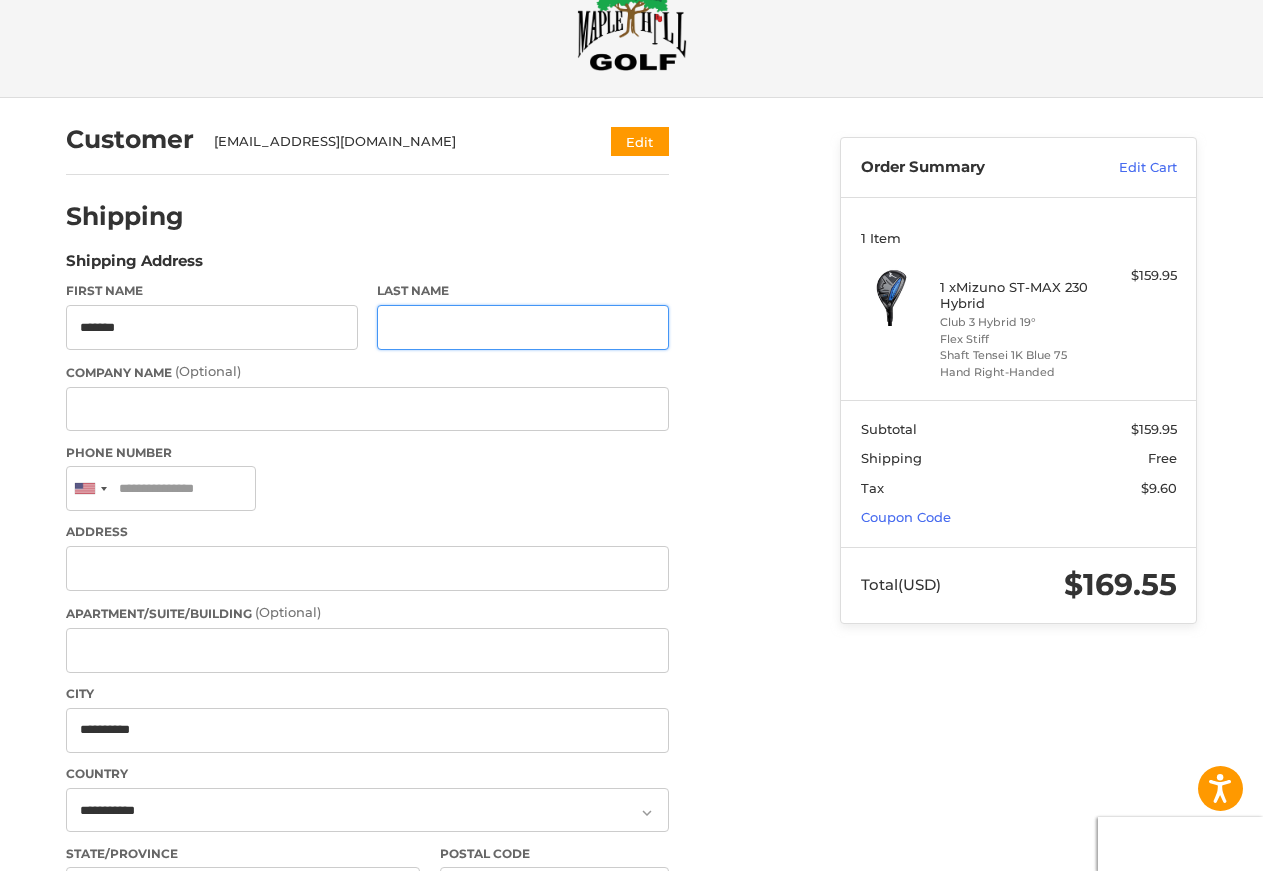 type on "*****" 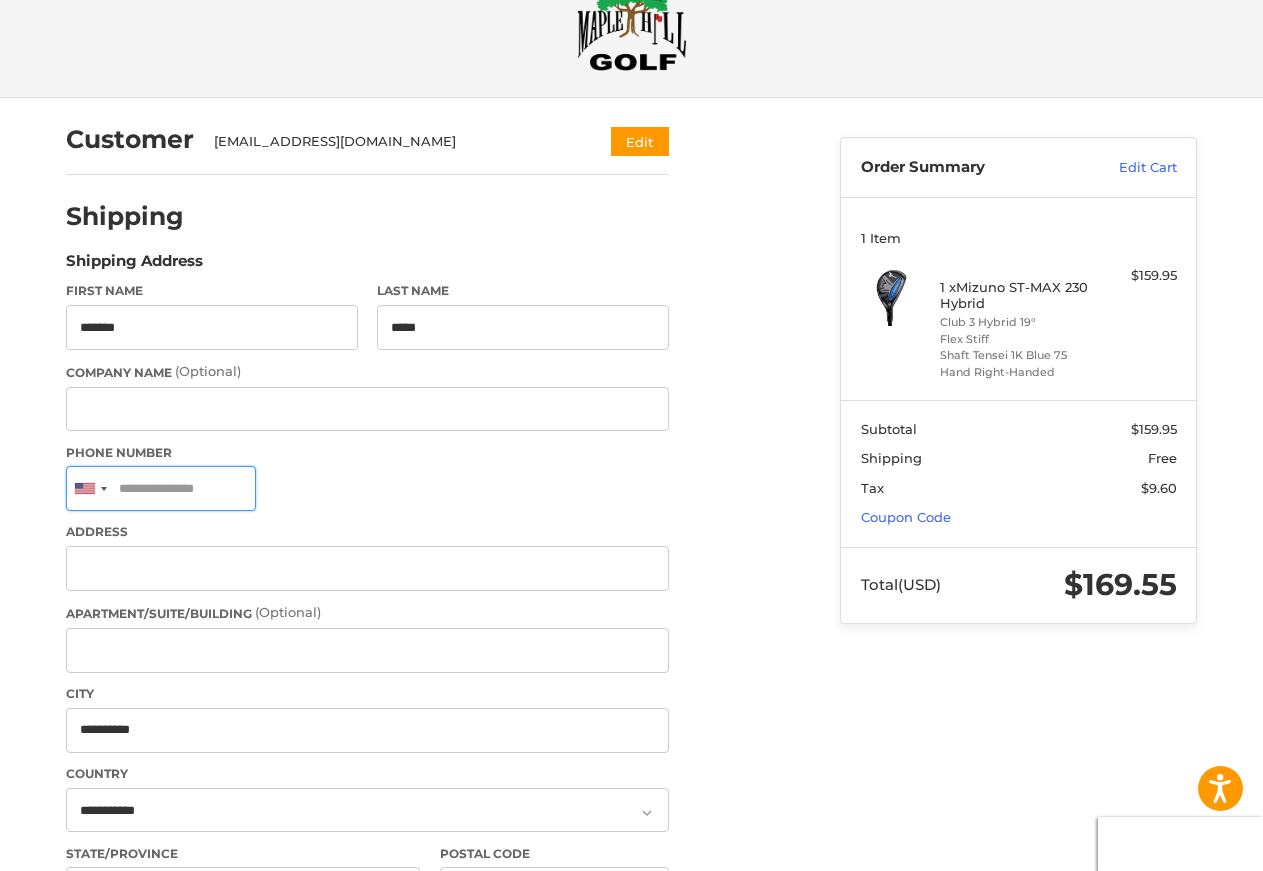 type on "**********" 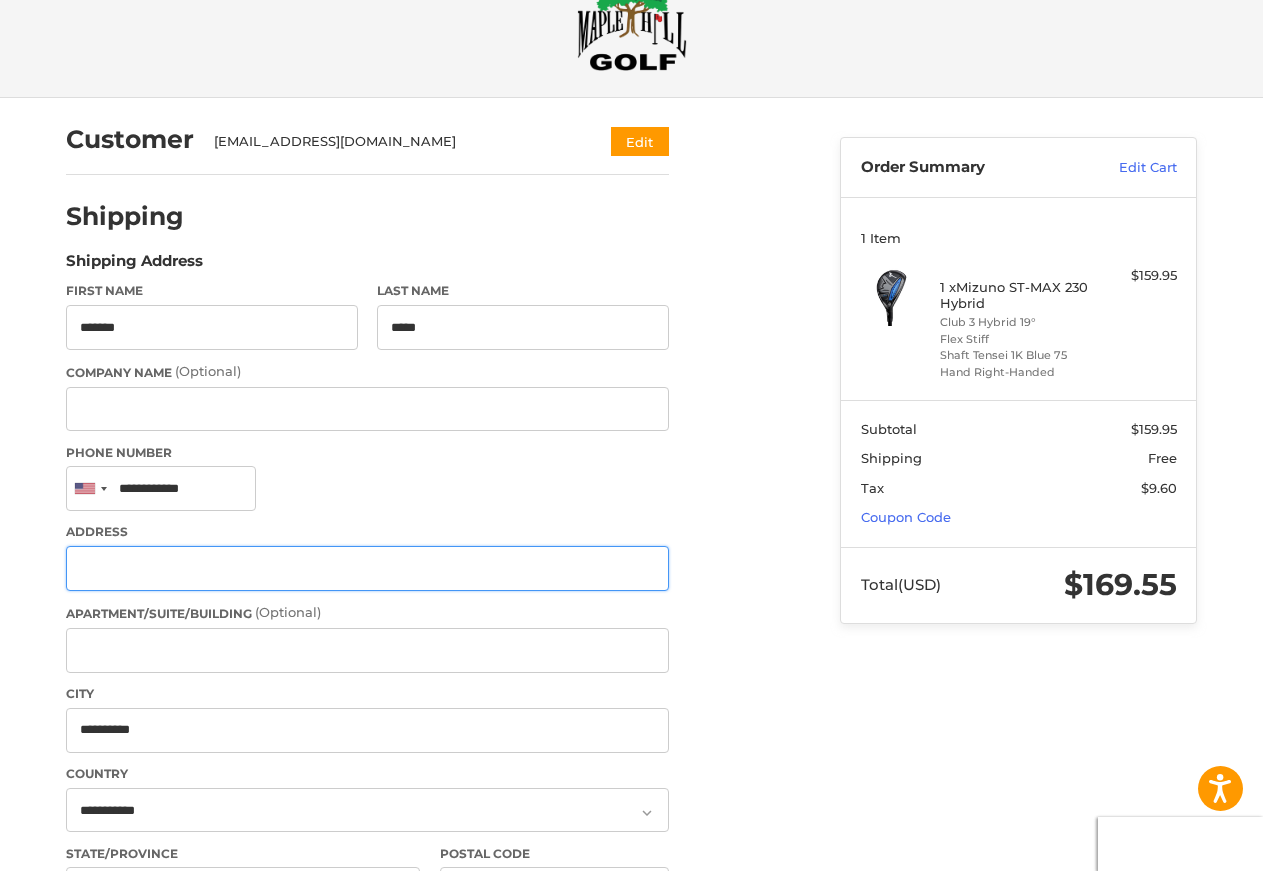 type on "**********" 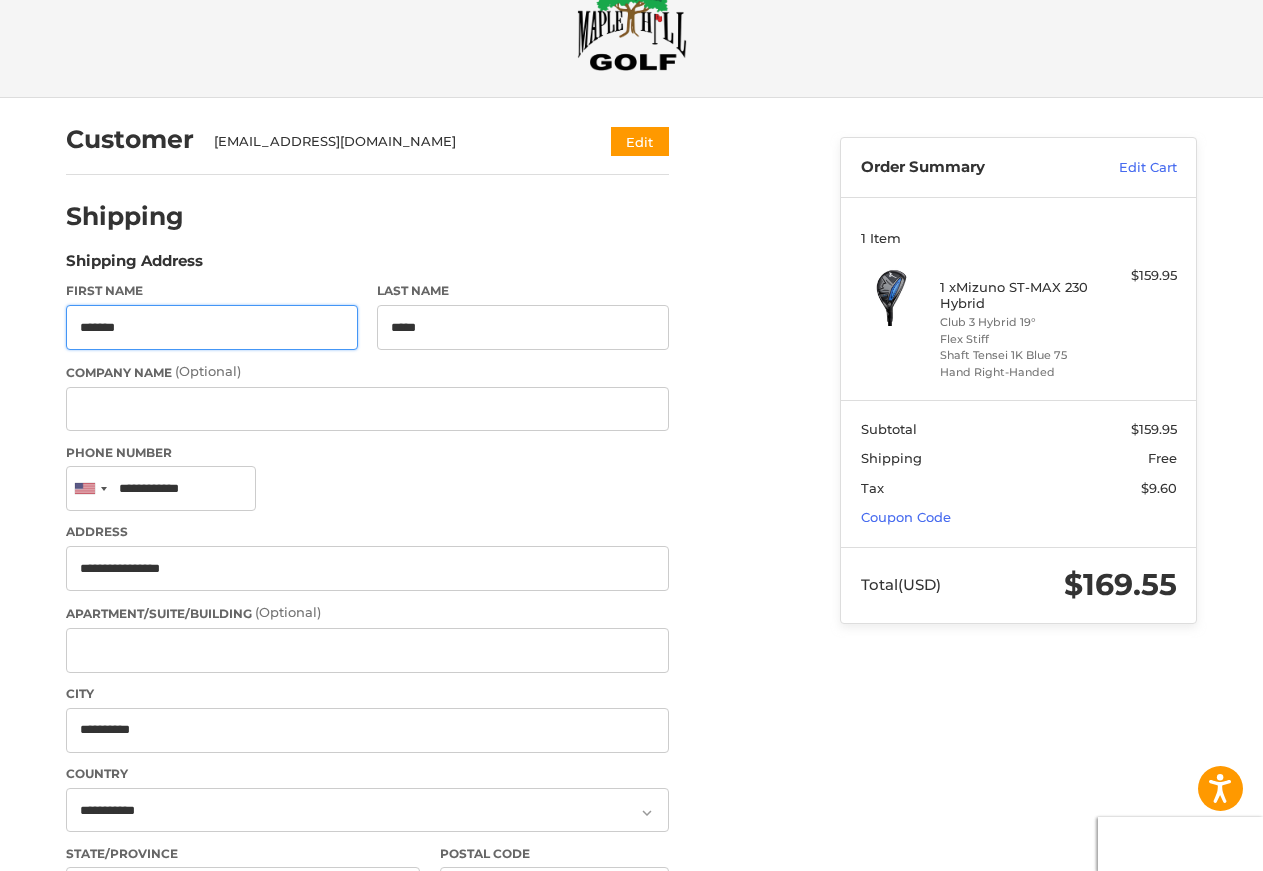 type on "**********" 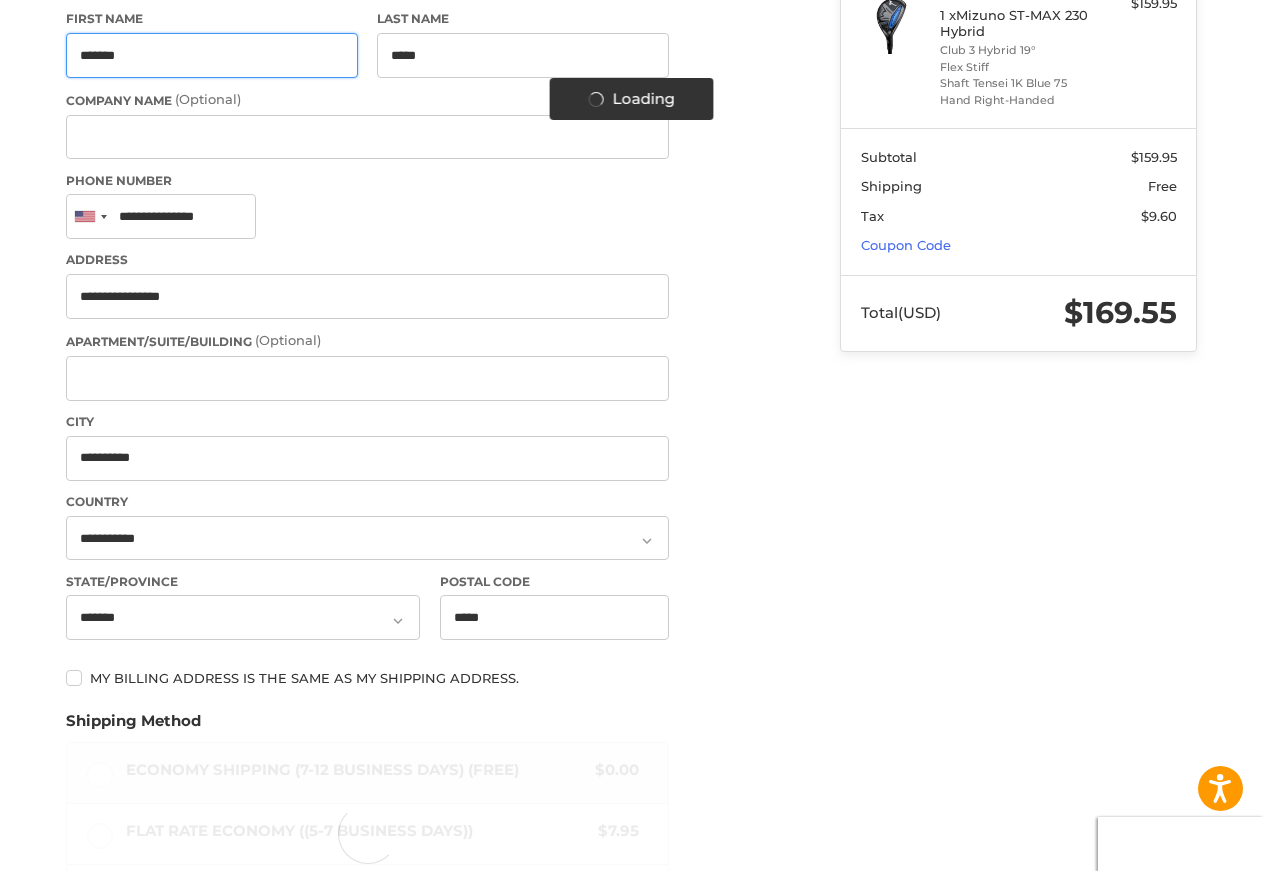 scroll, scrollTop: 504, scrollLeft: 0, axis: vertical 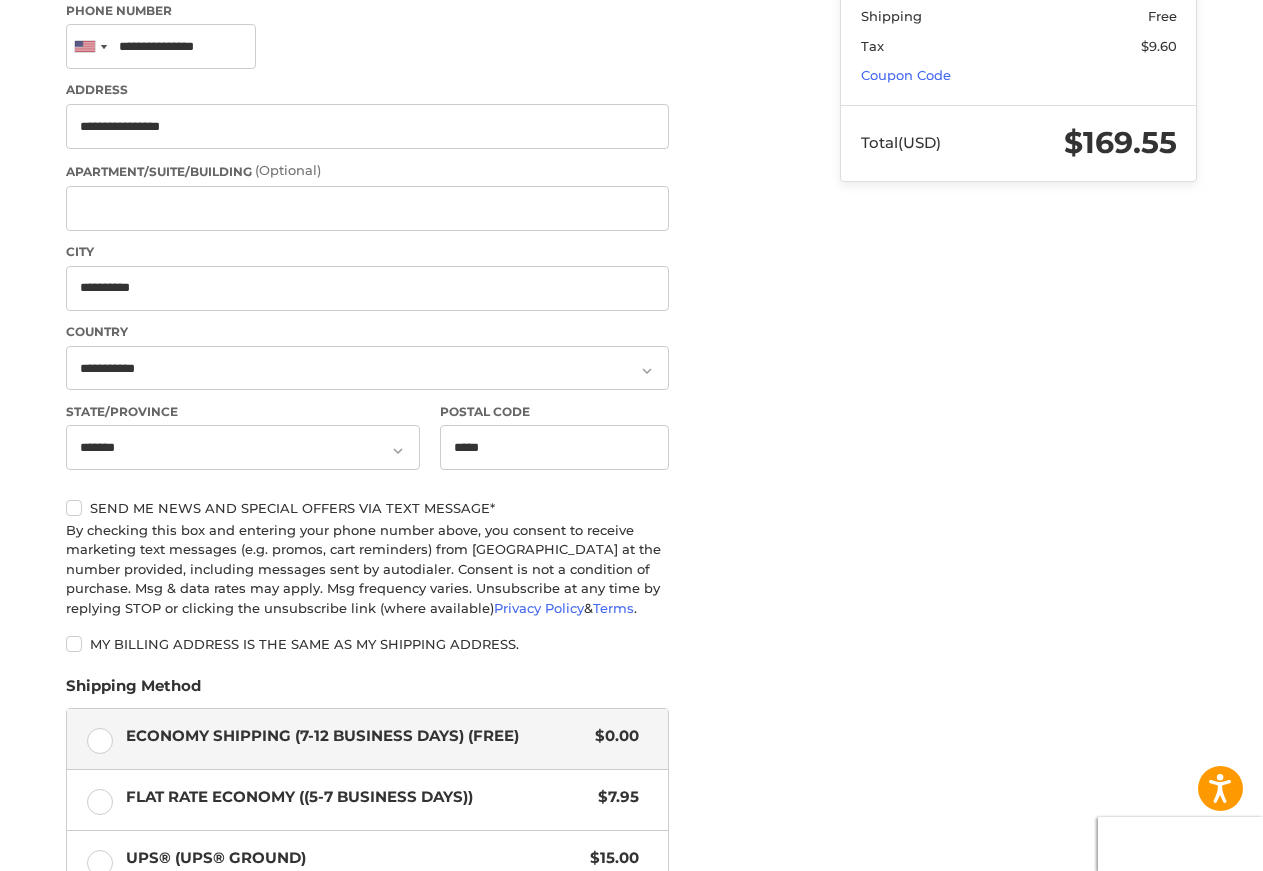 click on "Economy Shipping (7-12 Business Days) (Free) $0.00" at bounding box center (367, 739) 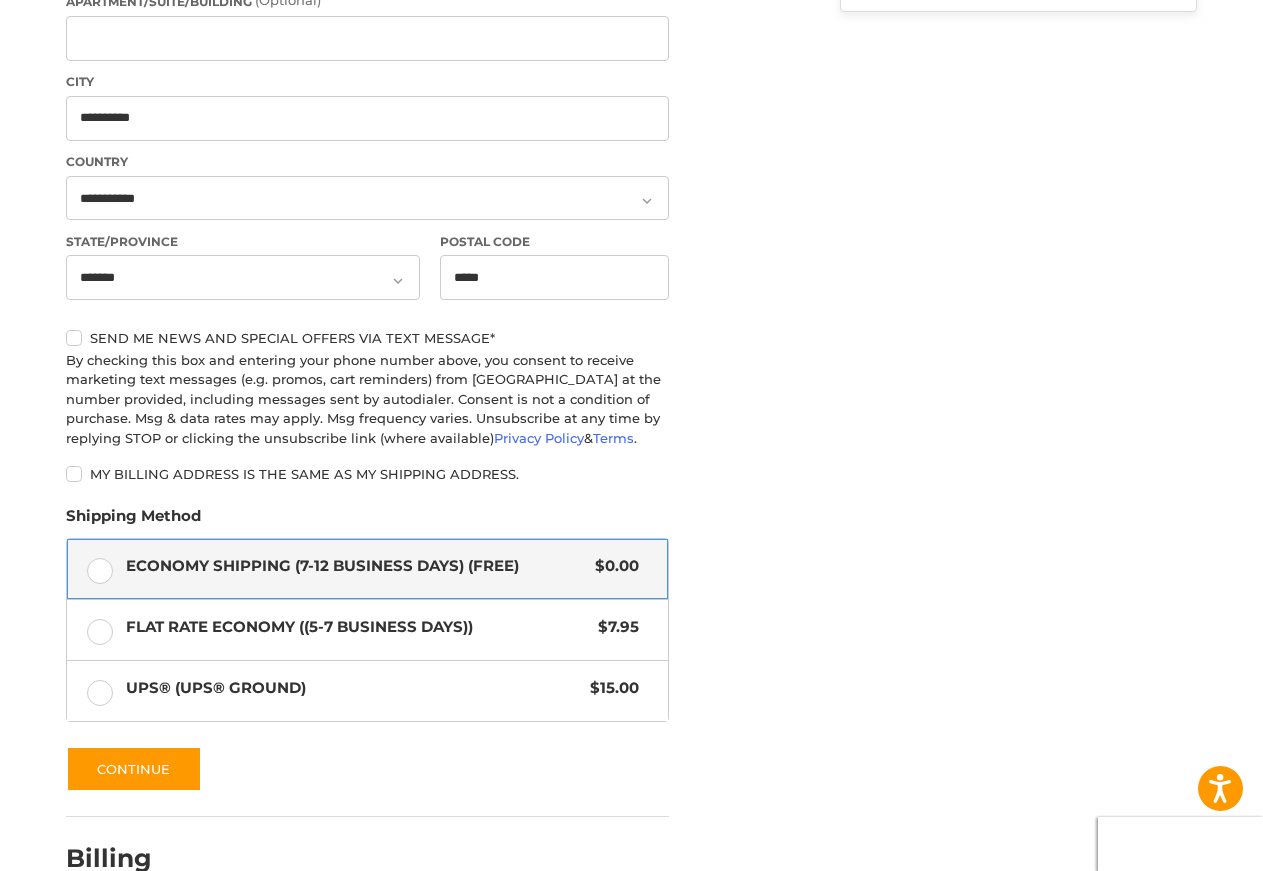 scroll, scrollTop: 793, scrollLeft: 0, axis: vertical 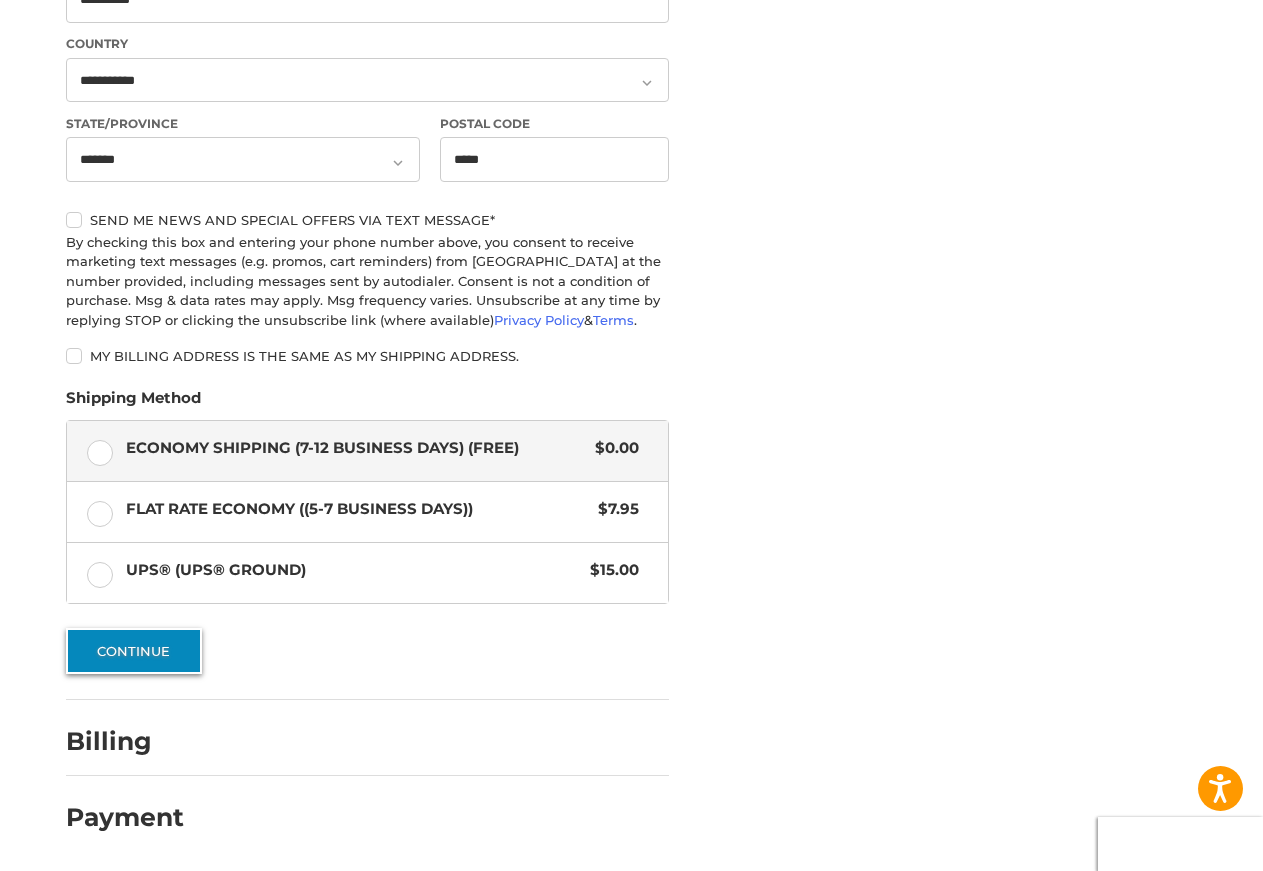 click on "Continue" at bounding box center [134, 651] 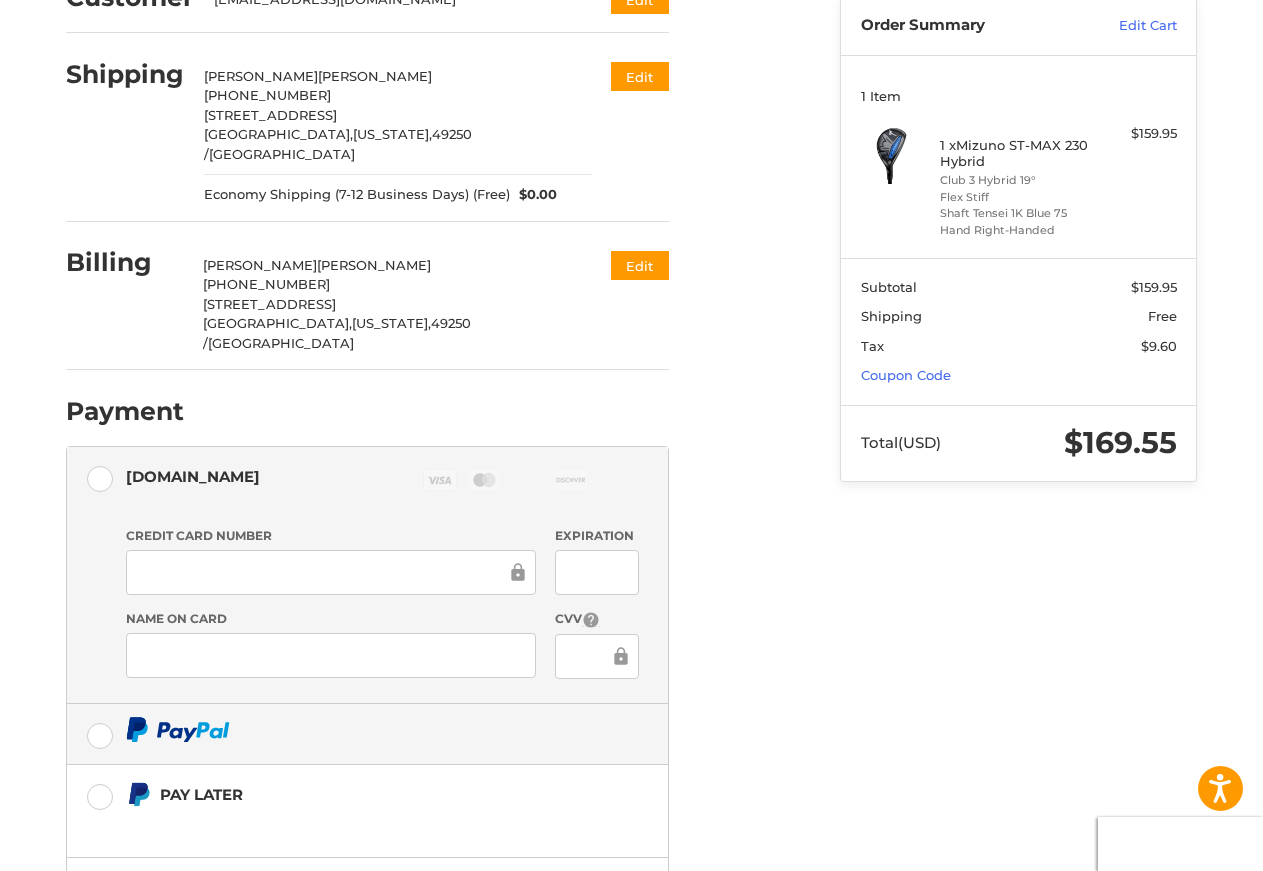 scroll, scrollTop: 374, scrollLeft: 0, axis: vertical 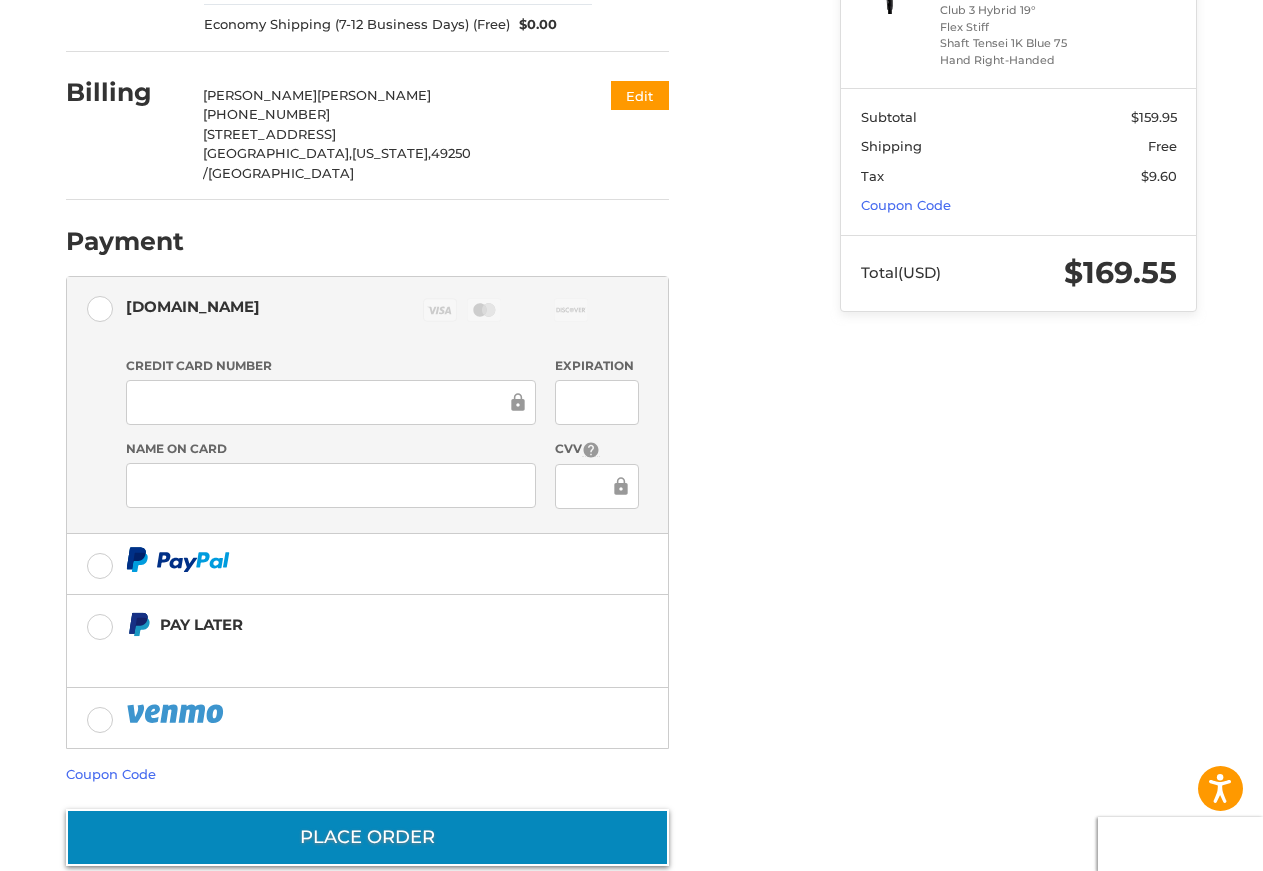 click on "Place Order" at bounding box center [367, 837] 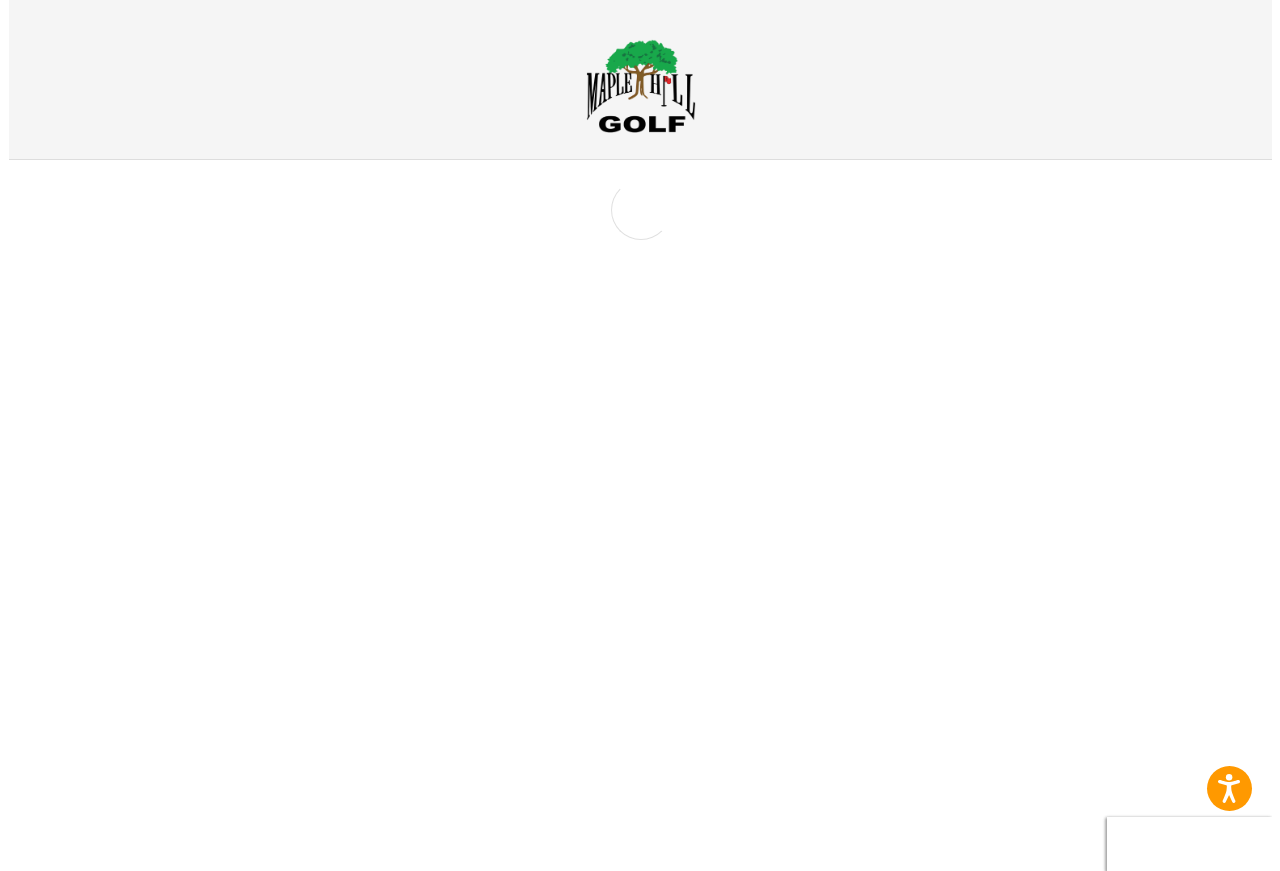 scroll, scrollTop: 0, scrollLeft: 0, axis: both 